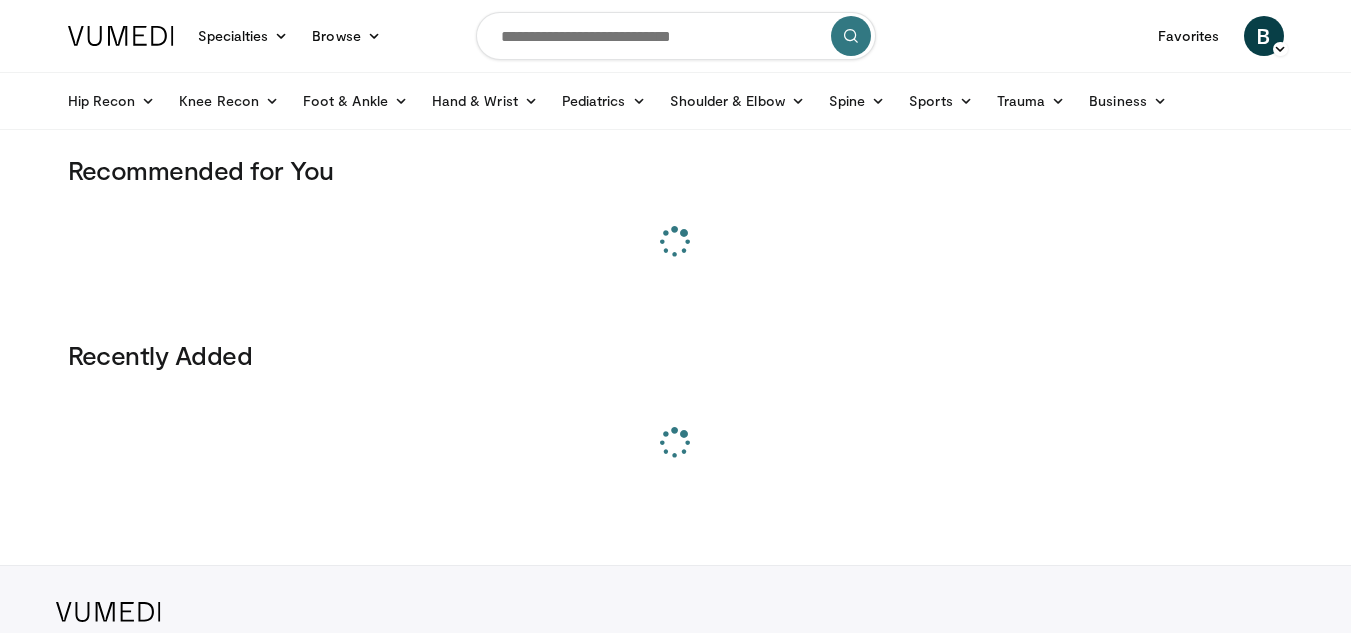 scroll, scrollTop: 0, scrollLeft: 0, axis: both 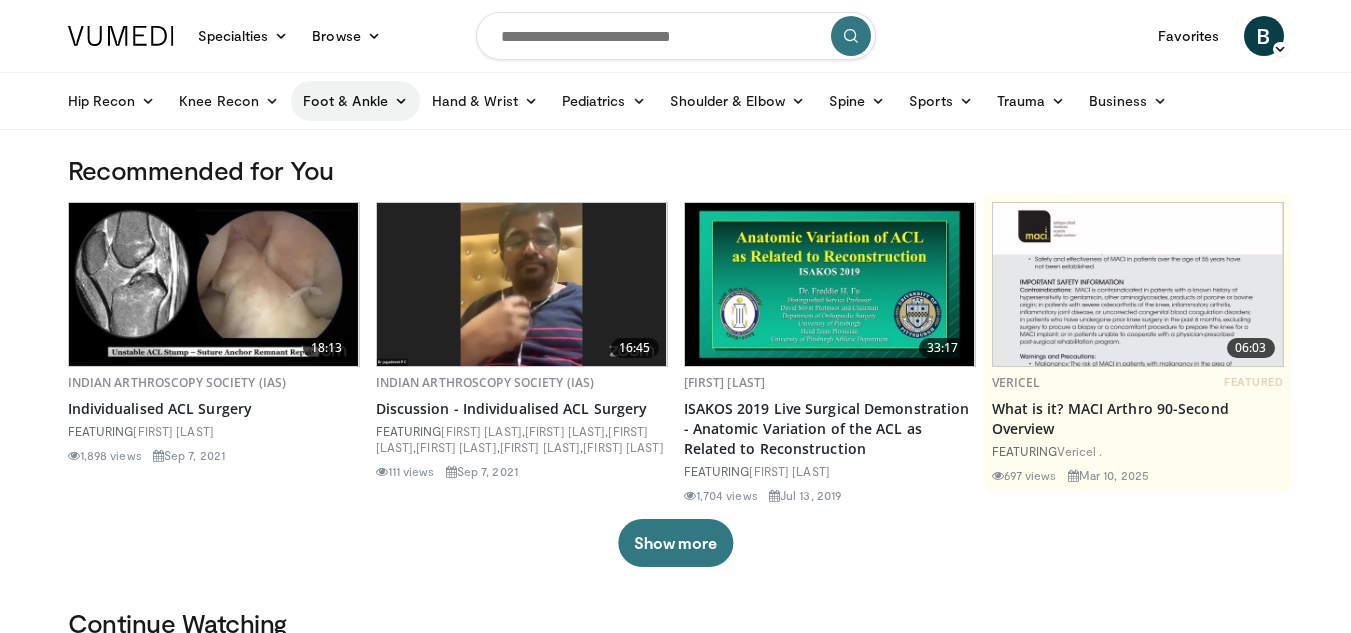 click on "Foot & Ankle" at bounding box center [355, 101] 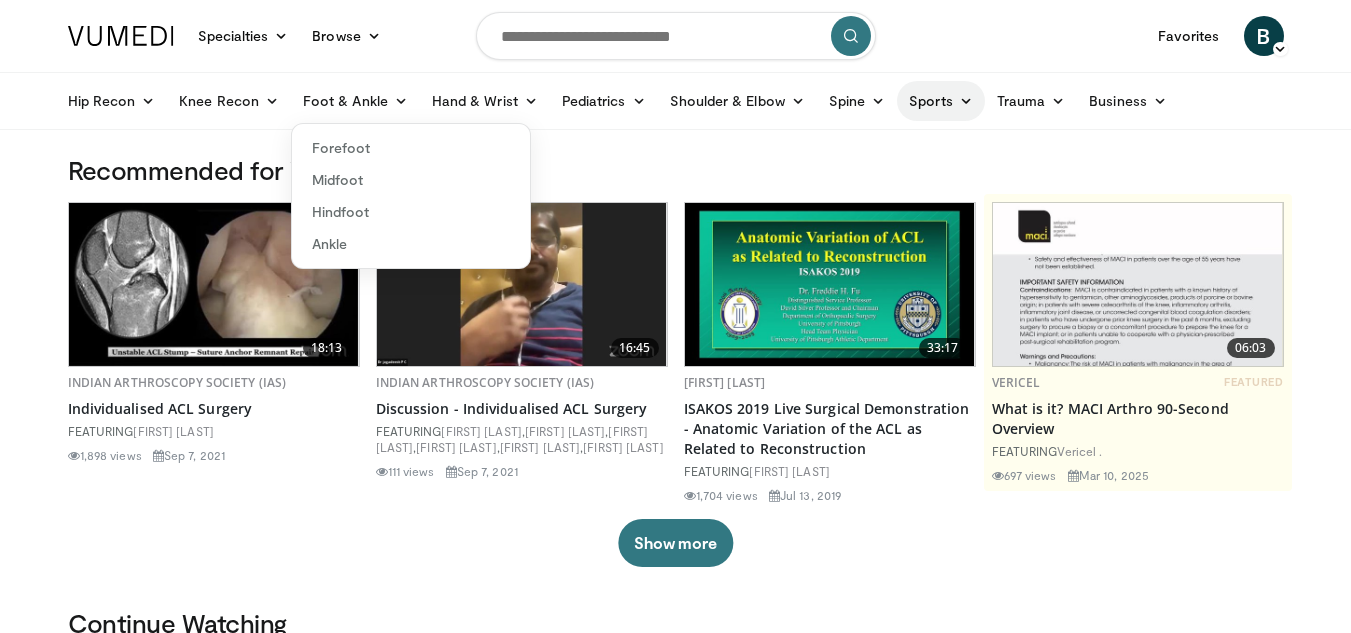 click at bounding box center [966, 101] 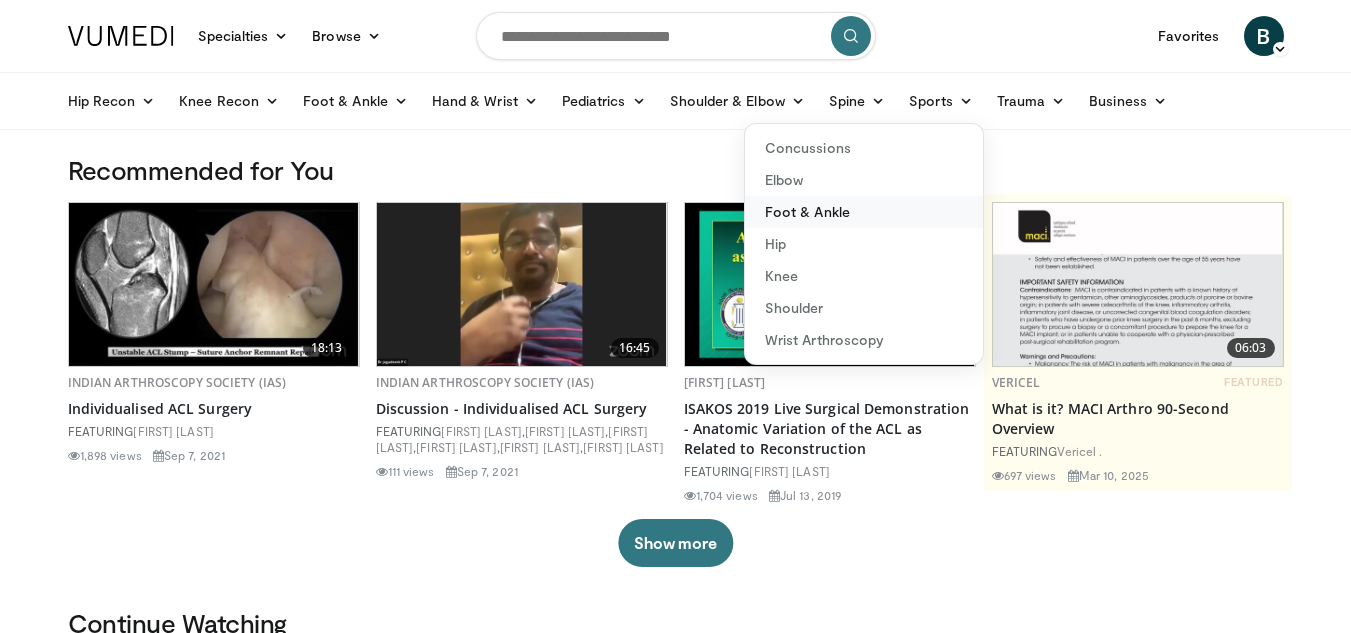 click on "Foot & Ankle" at bounding box center (864, 212) 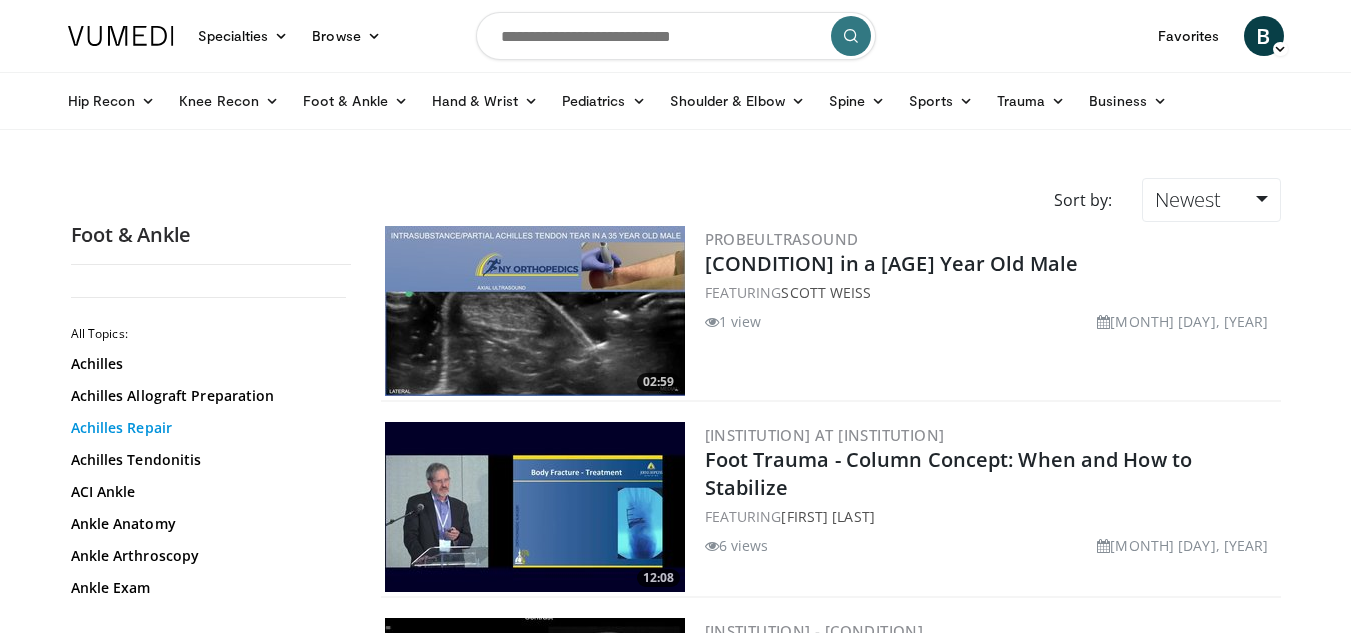 scroll, scrollTop: 0, scrollLeft: 0, axis: both 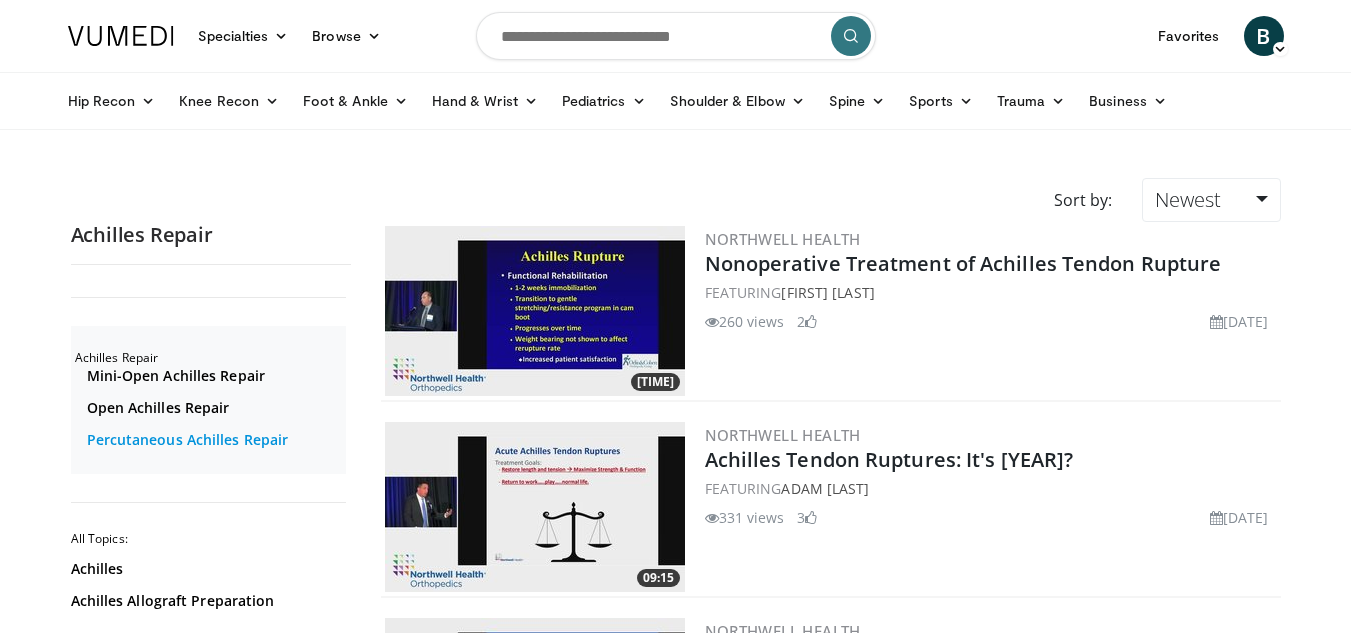 click on "Percutaneous Achilles Repair" at bounding box center (214, 440) 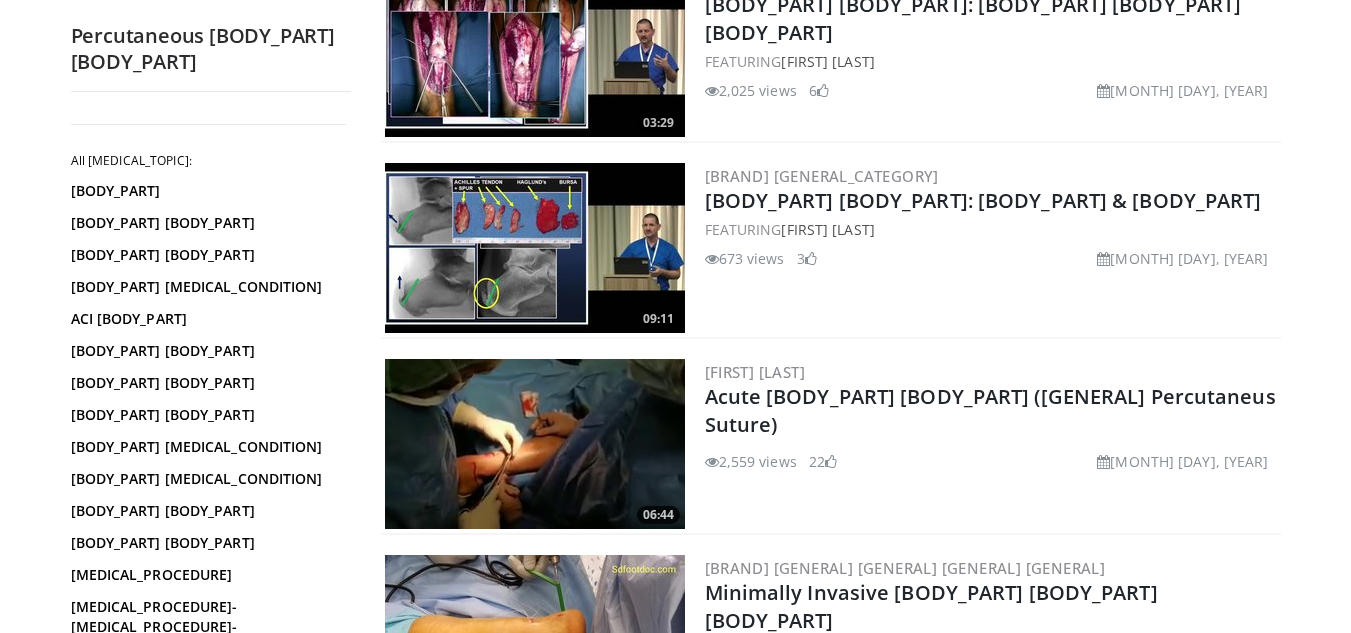 scroll, scrollTop: 2300, scrollLeft: 0, axis: vertical 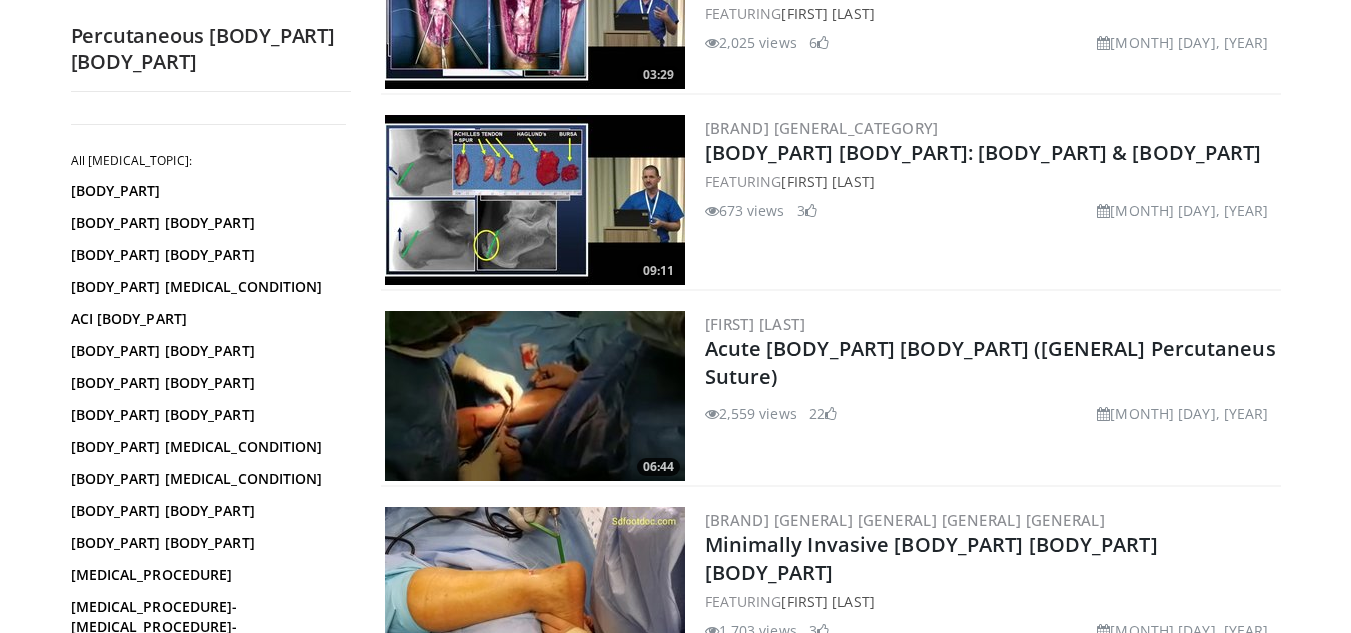 click at bounding box center [535, 396] 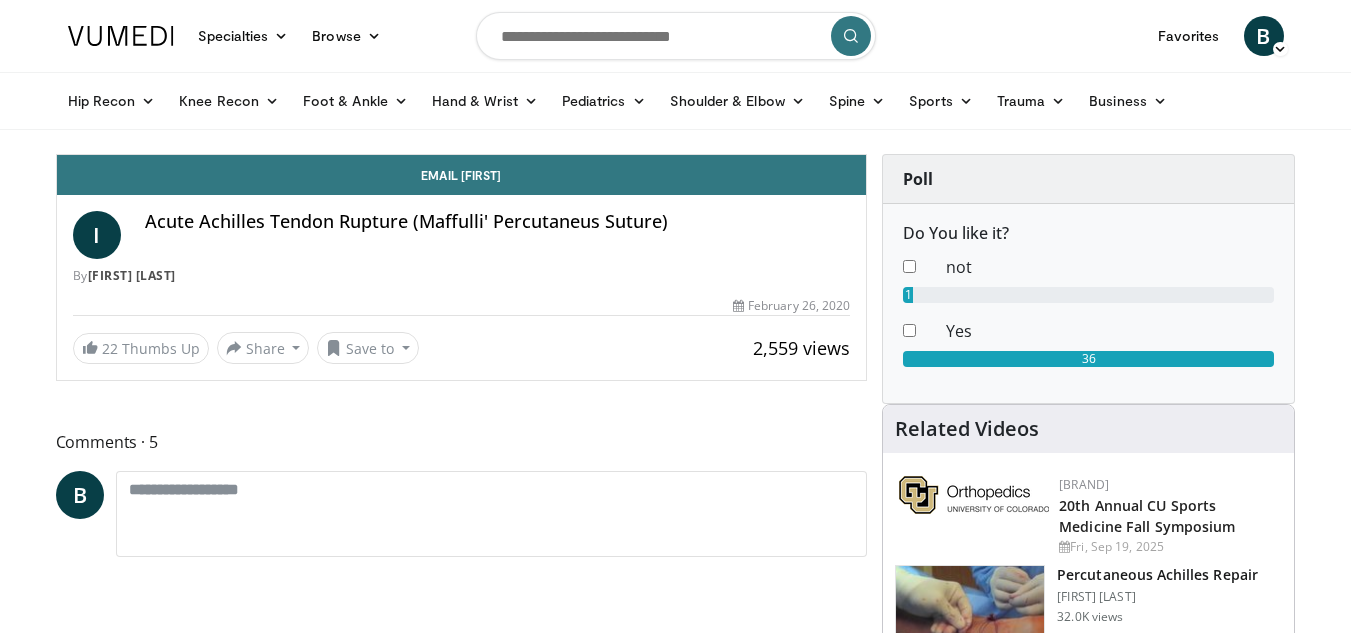 scroll, scrollTop: 0, scrollLeft: 0, axis: both 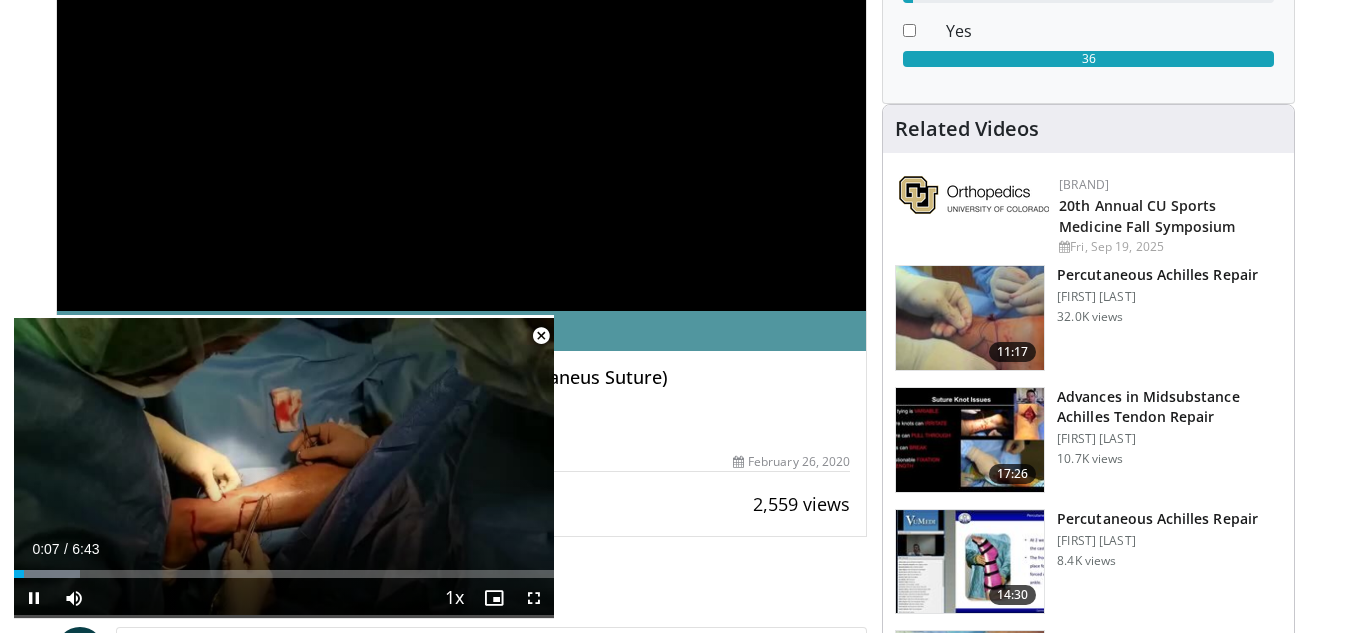 click at bounding box center [541, 336] 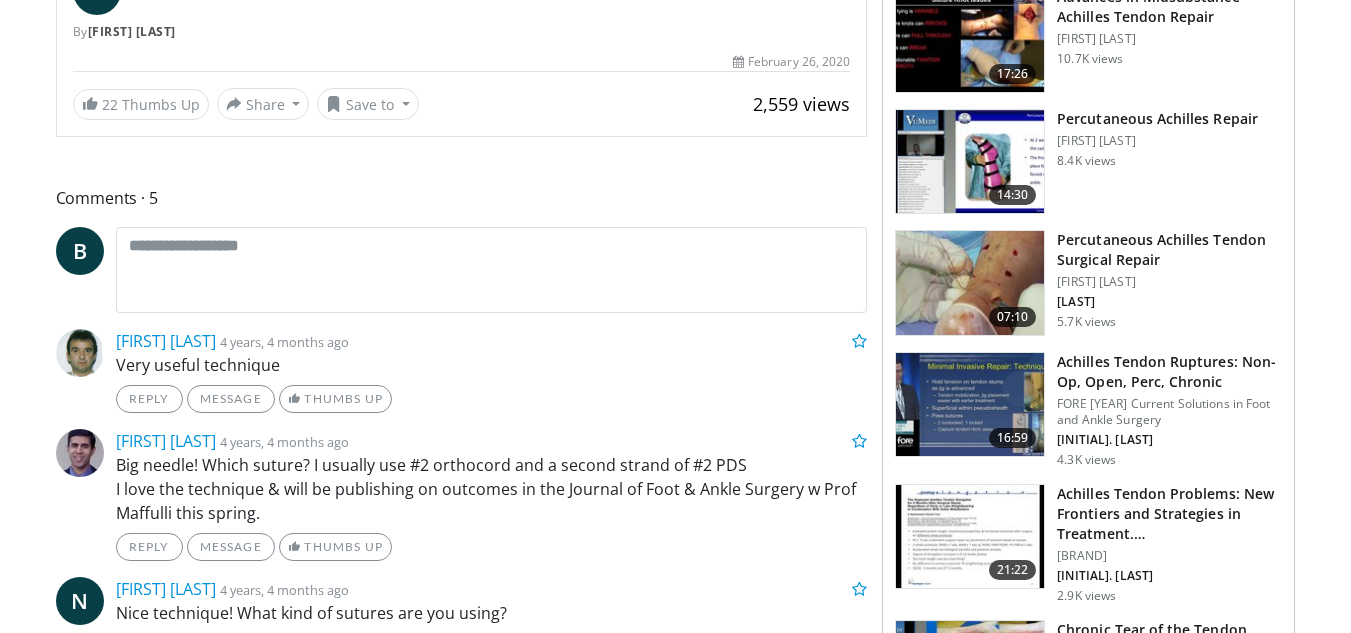 scroll, scrollTop: 0, scrollLeft: 0, axis: both 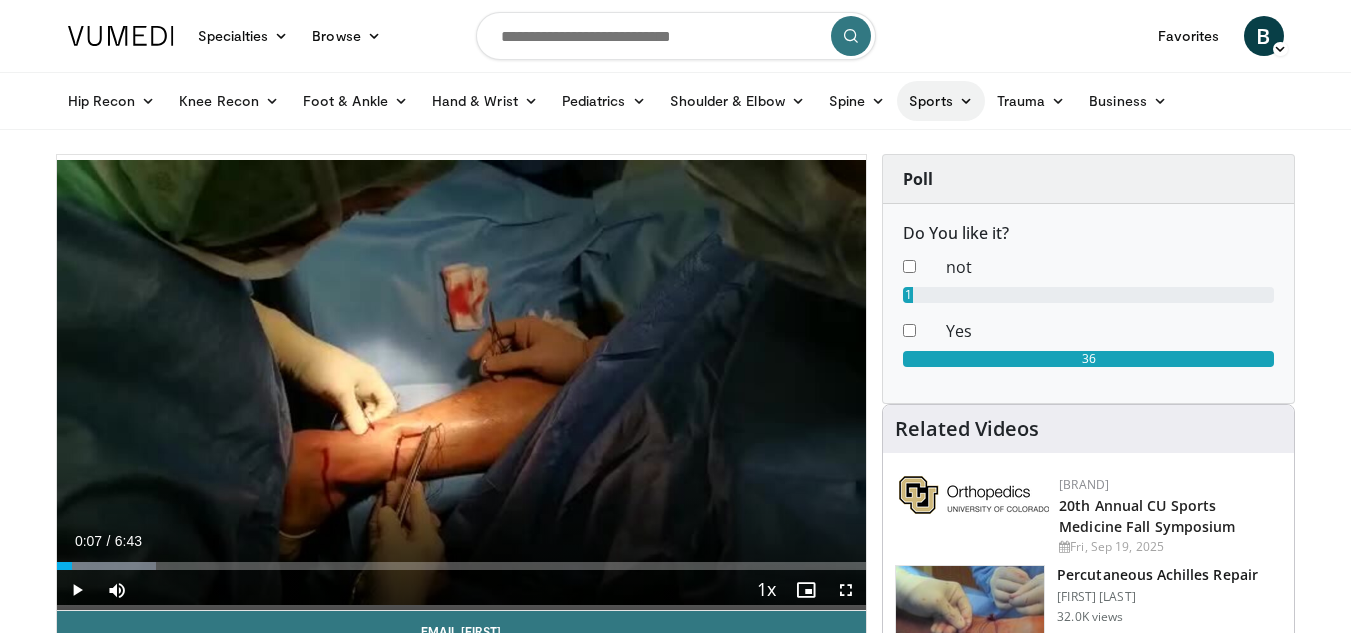 click on "Sports" at bounding box center [941, 101] 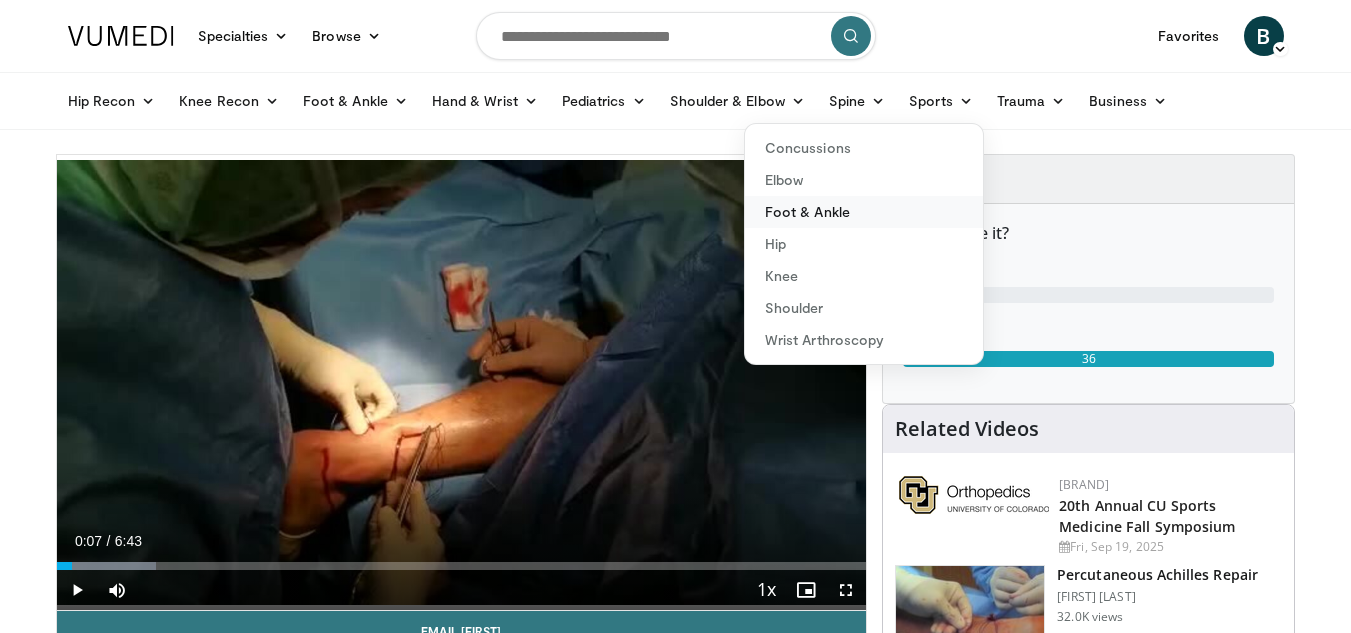 click on "Foot & Ankle" at bounding box center [864, 212] 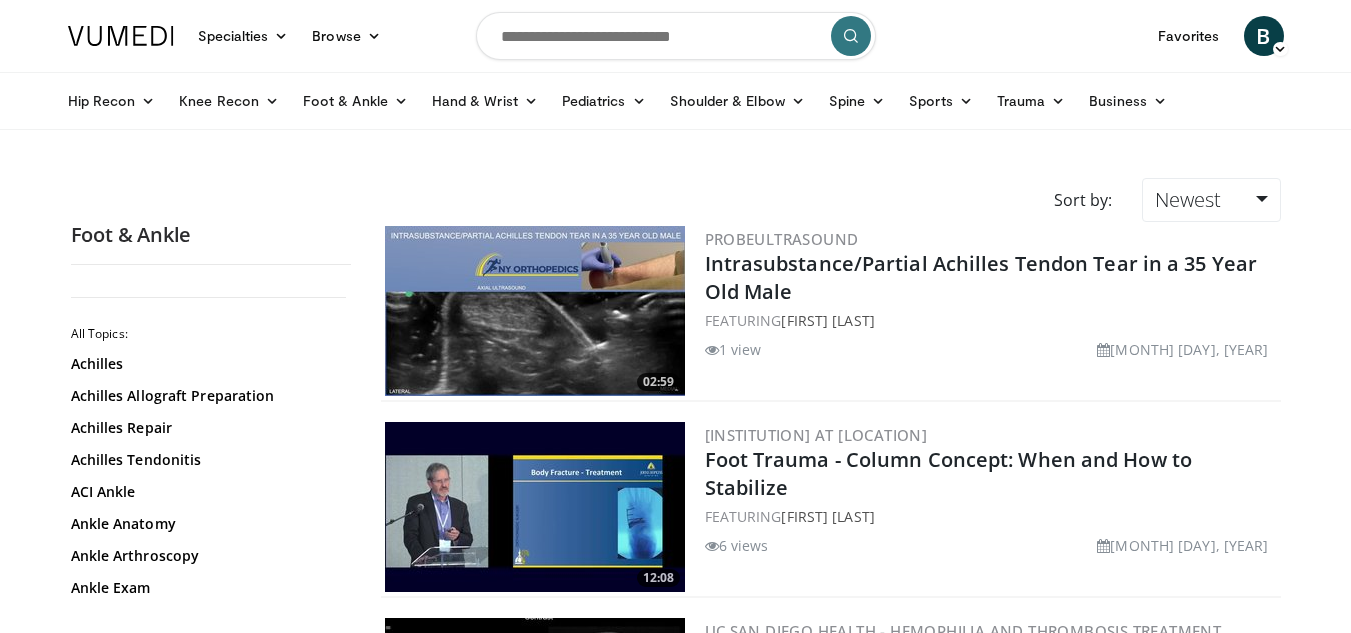 scroll, scrollTop: 0, scrollLeft: 0, axis: both 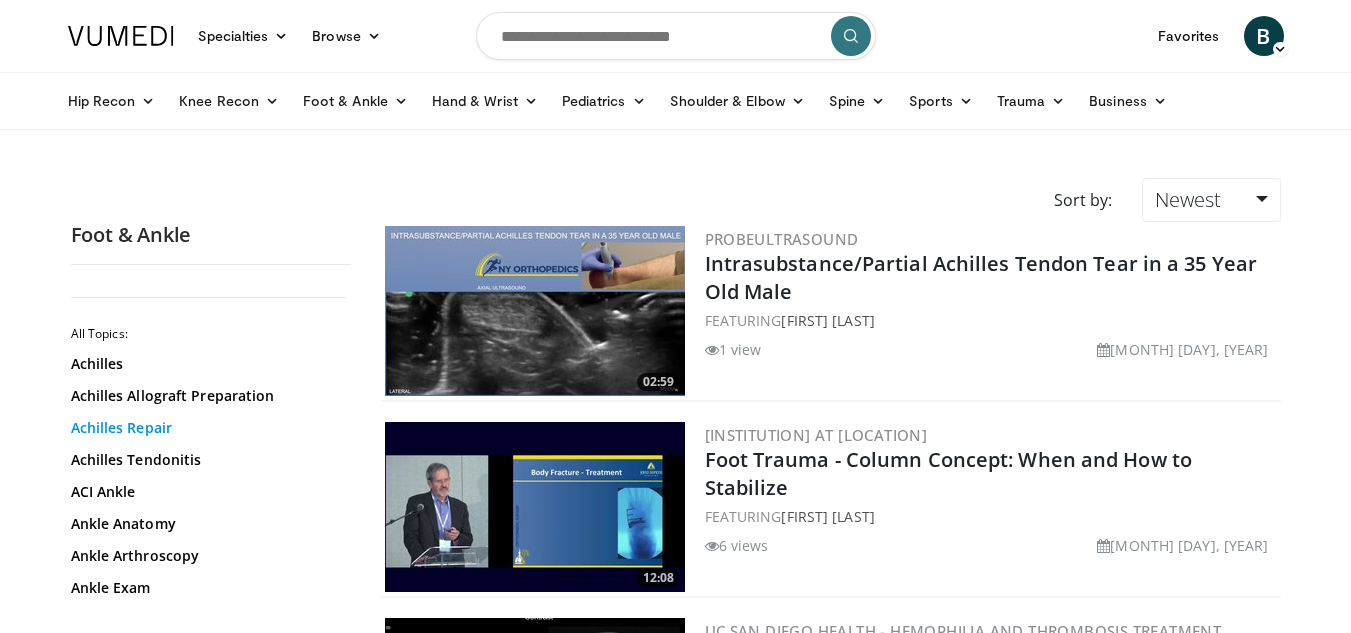 click on "Achilles Repair" at bounding box center [206, 428] 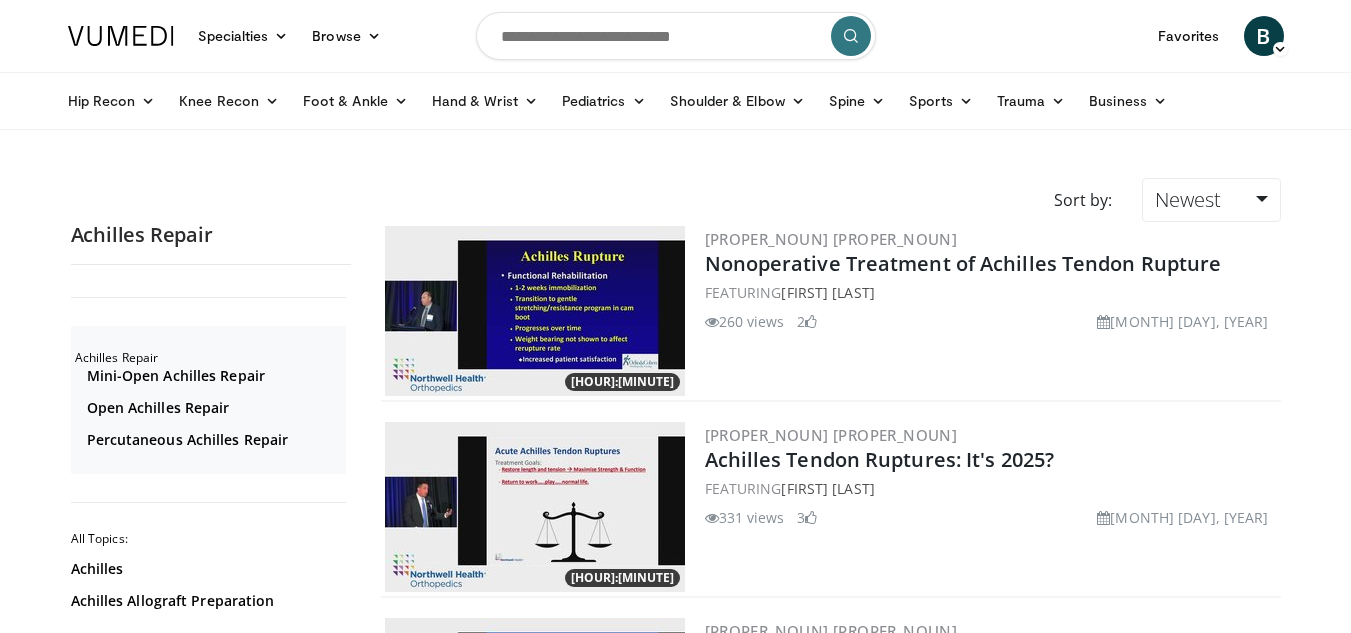 scroll, scrollTop: 0, scrollLeft: 0, axis: both 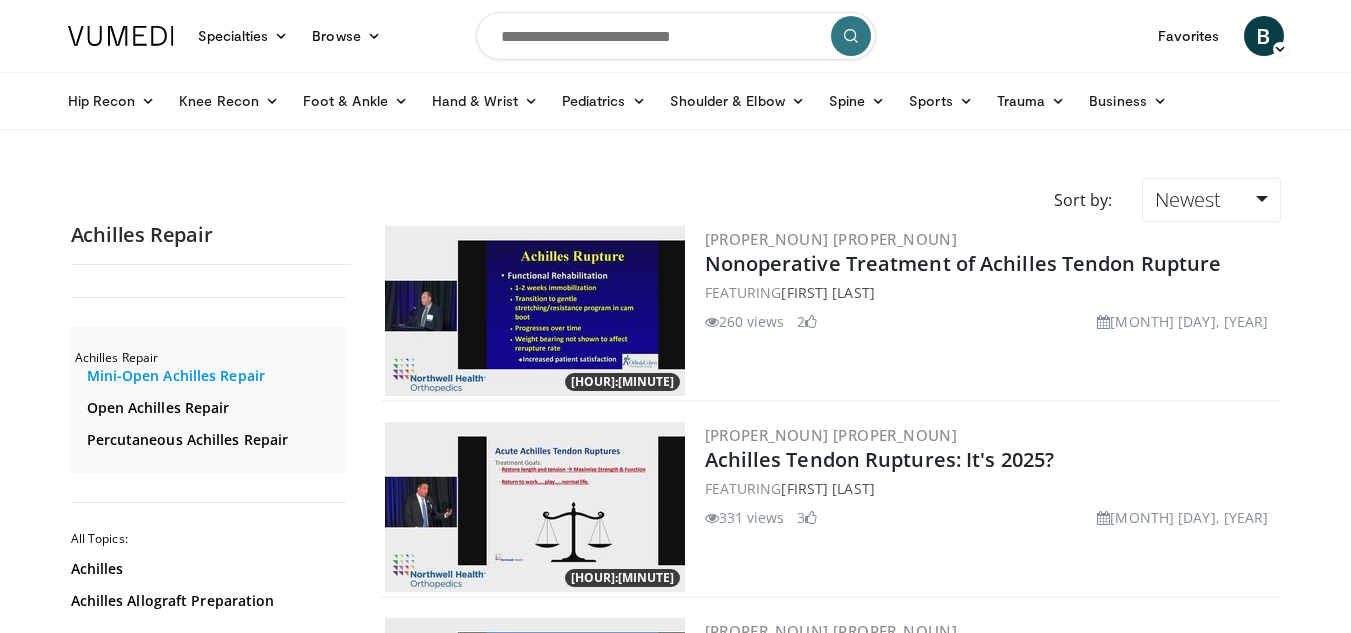 click on "Mini-Open Achilles Repair" at bounding box center [214, 376] 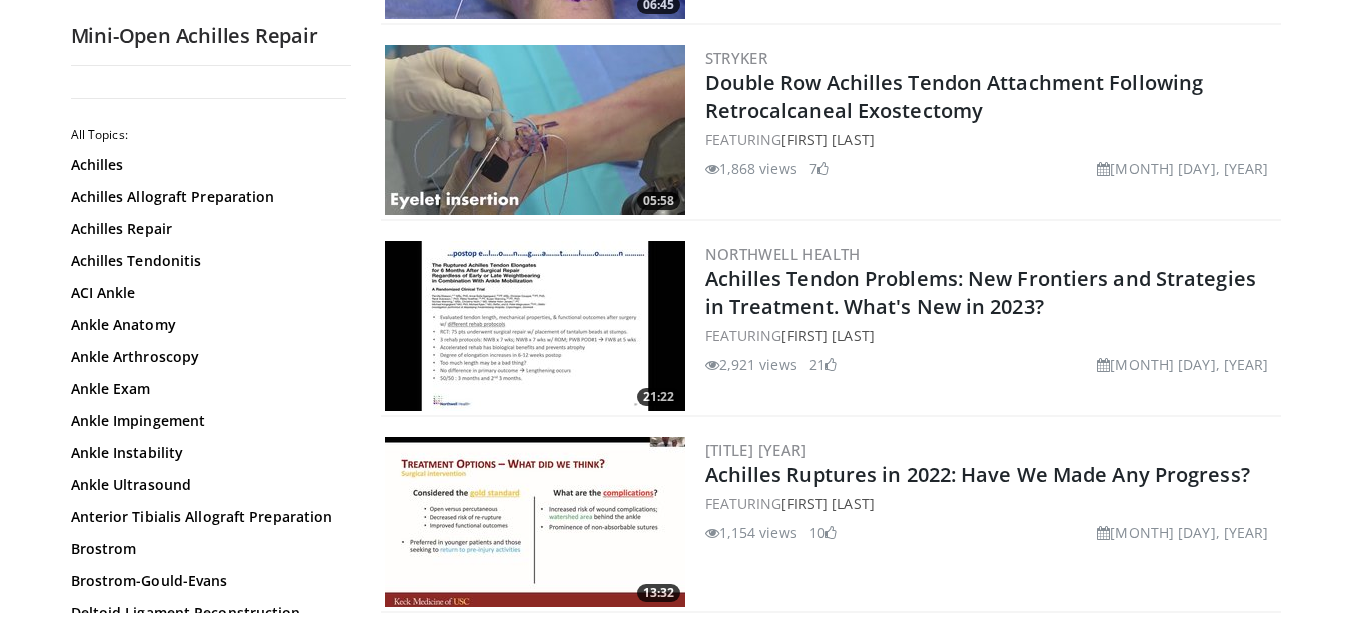 scroll, scrollTop: 311, scrollLeft: 0, axis: vertical 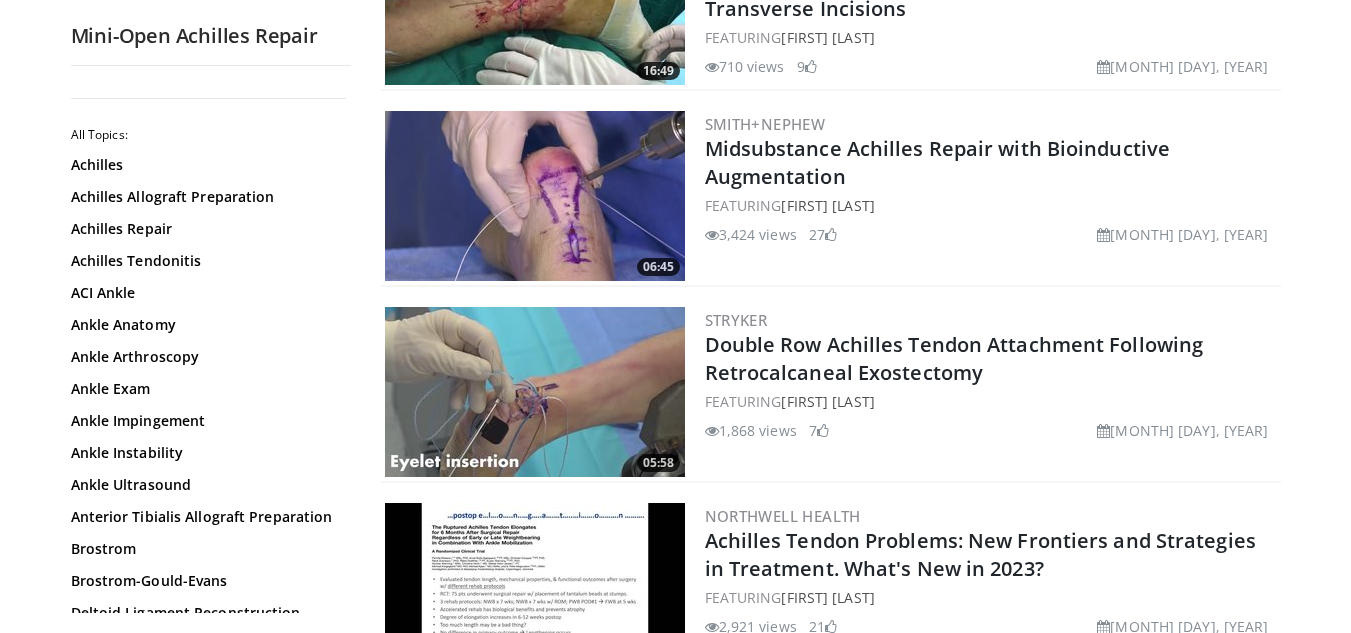 click at bounding box center (535, 392) 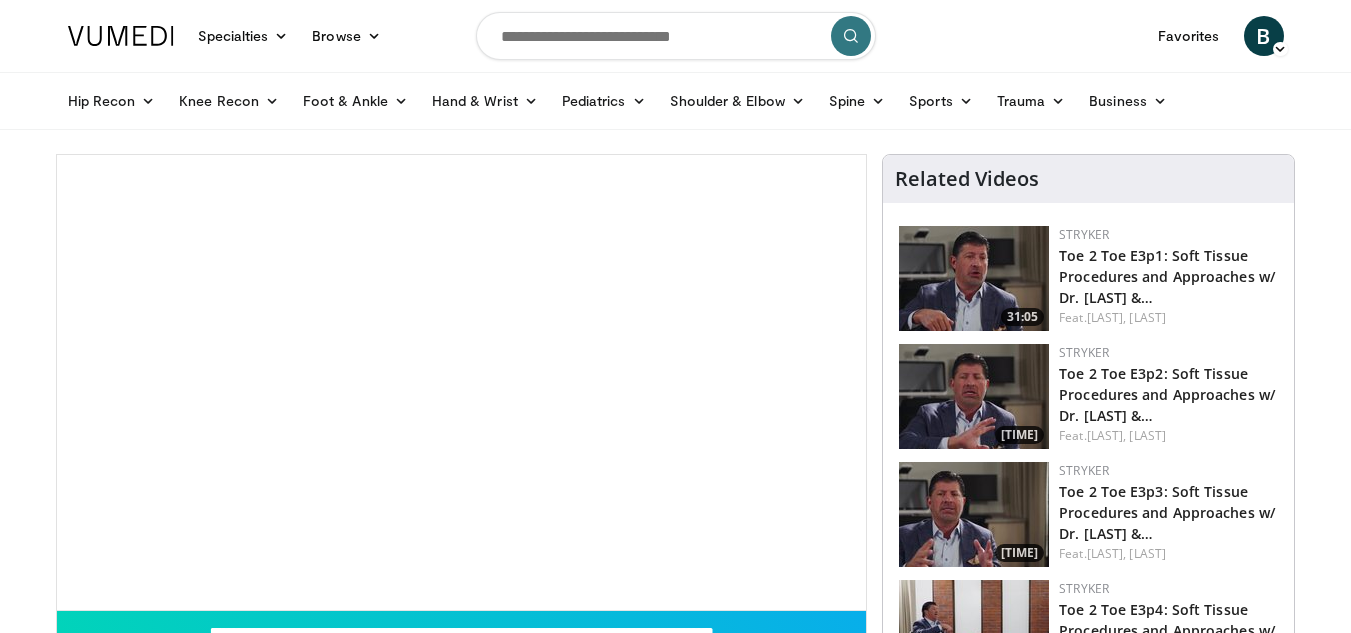 scroll, scrollTop: 0, scrollLeft: 0, axis: both 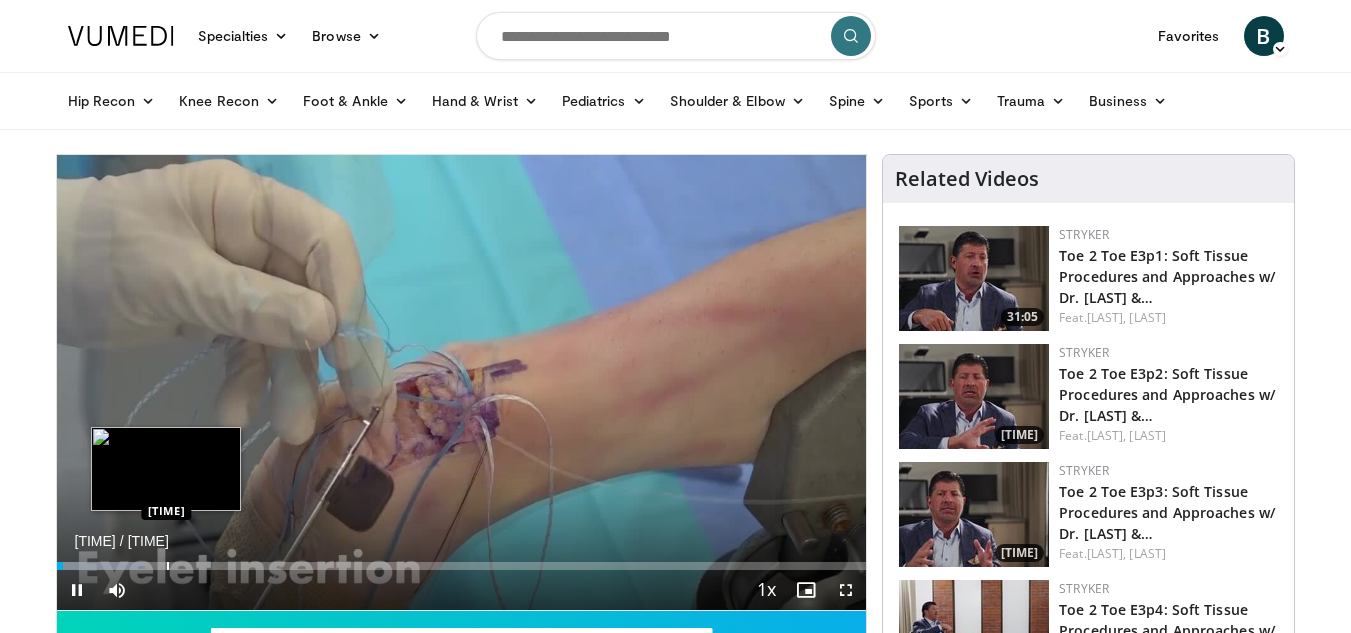 click at bounding box center (168, 566) 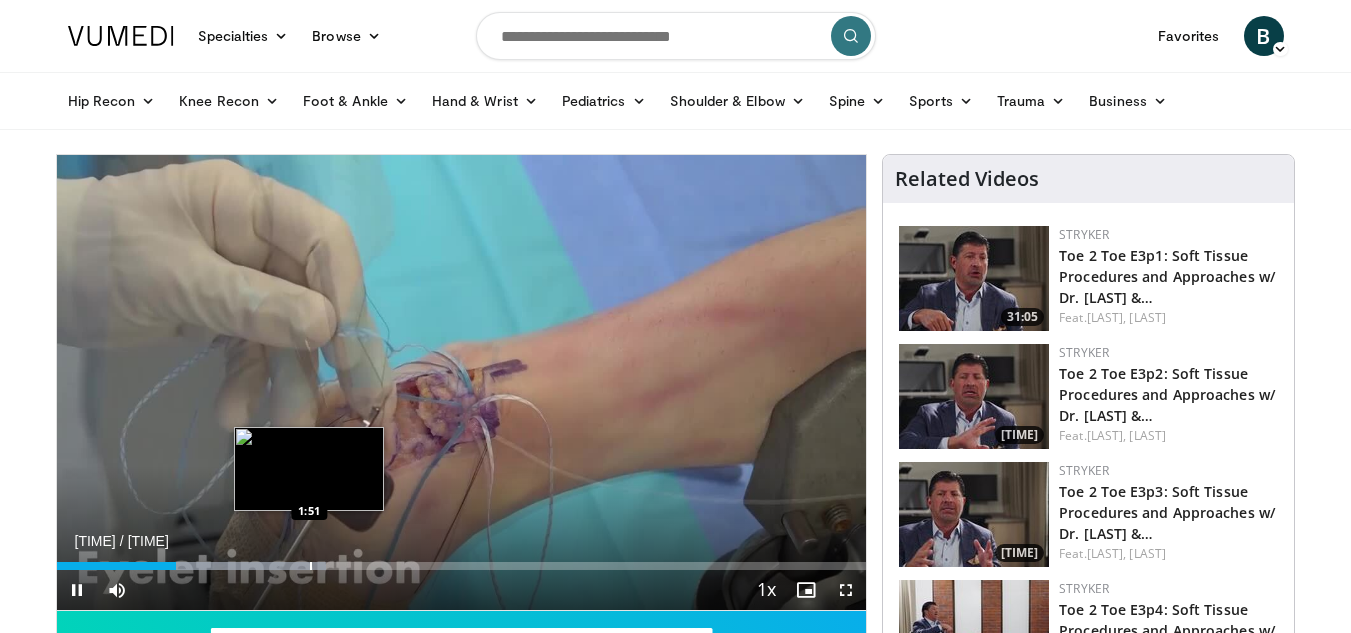 click at bounding box center [311, 566] 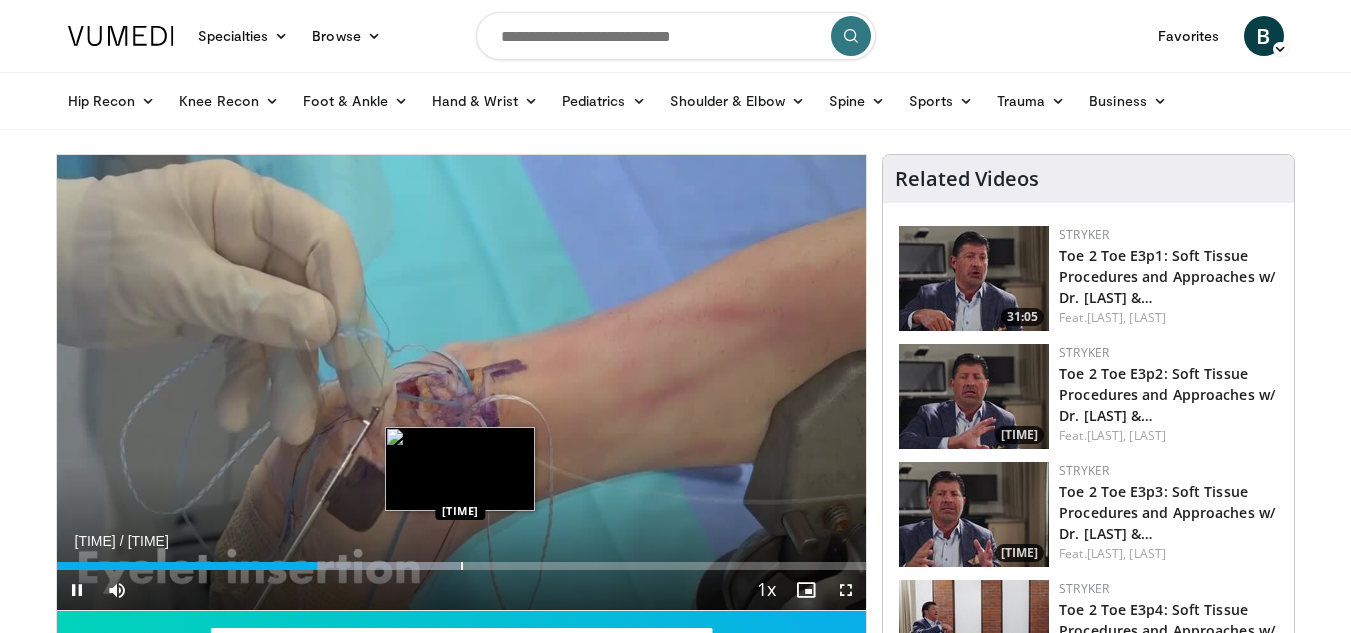 click at bounding box center [462, 566] 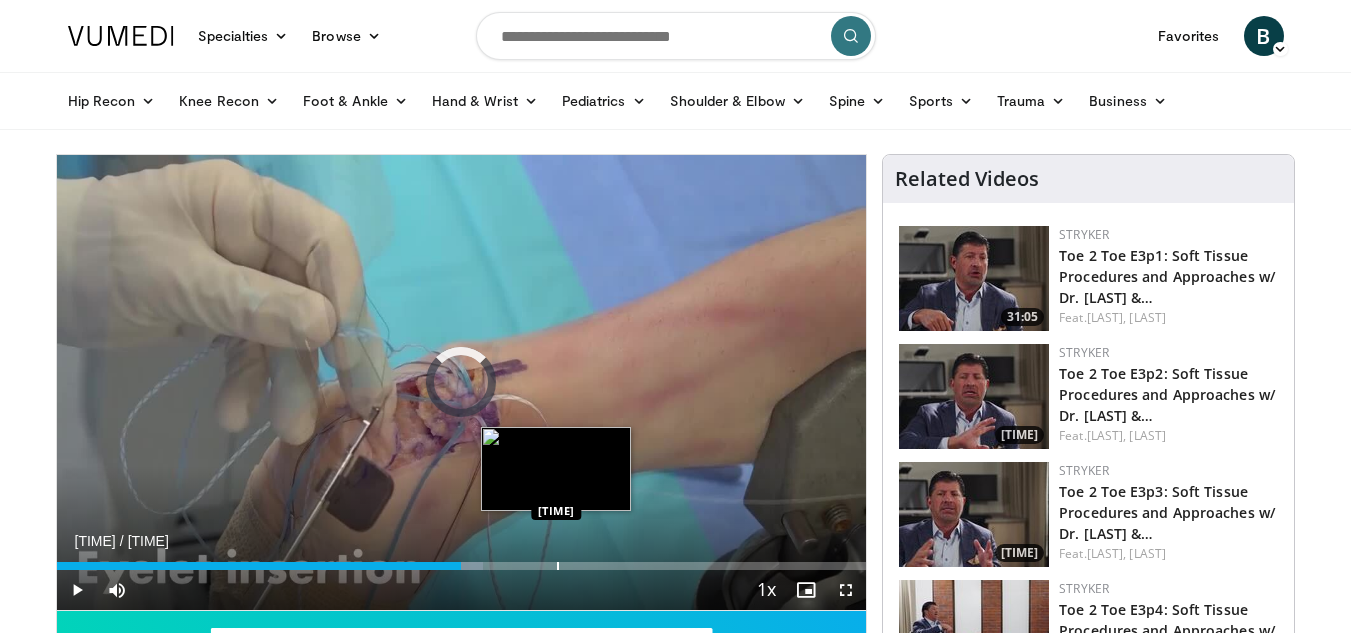 click at bounding box center (558, 566) 